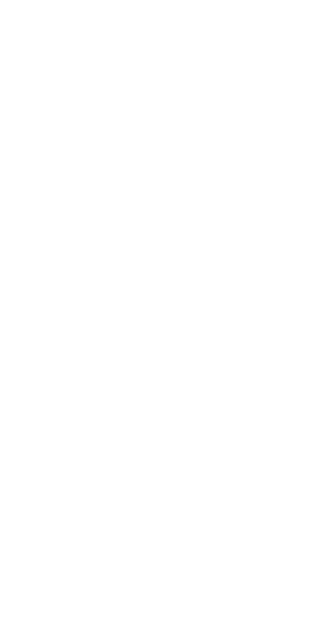 scroll, scrollTop: 0, scrollLeft: 0, axis: both 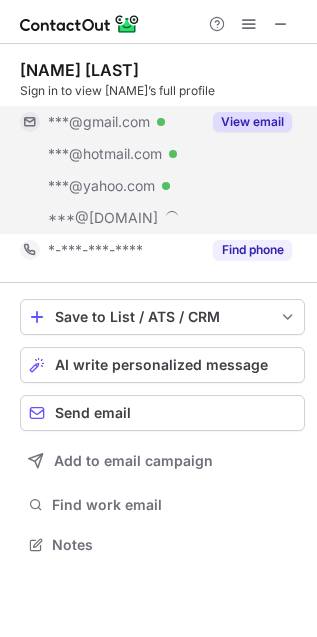 click on "View email" at bounding box center (246, 122) 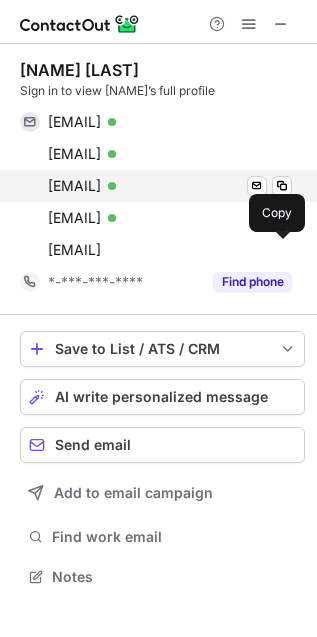 scroll, scrollTop: 10, scrollLeft: 10, axis: both 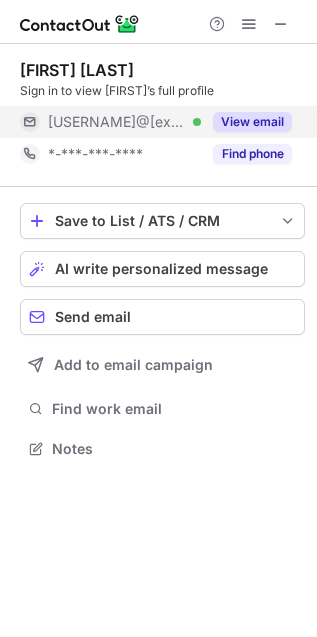 click on "View email" at bounding box center (246, 122) 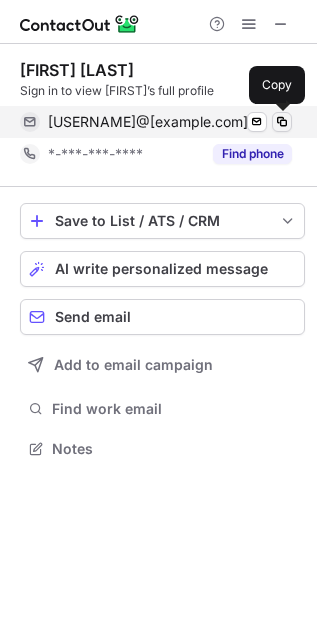 click at bounding box center [282, 122] 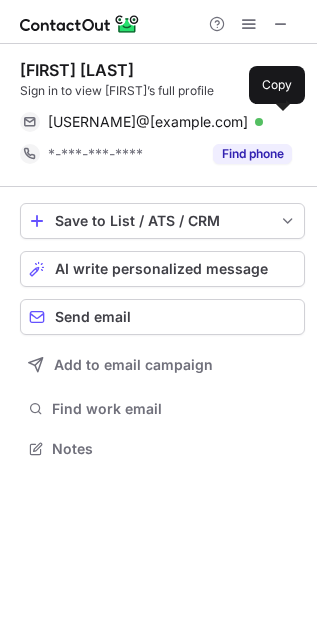type 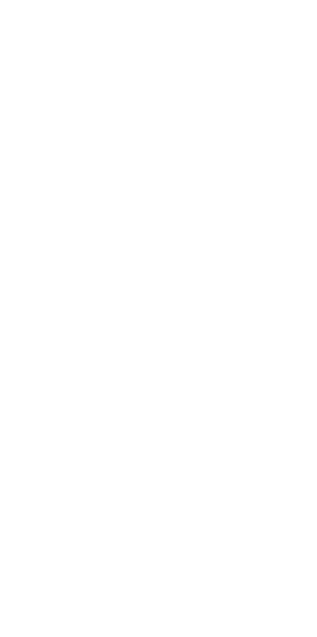 scroll, scrollTop: 0, scrollLeft: 0, axis: both 